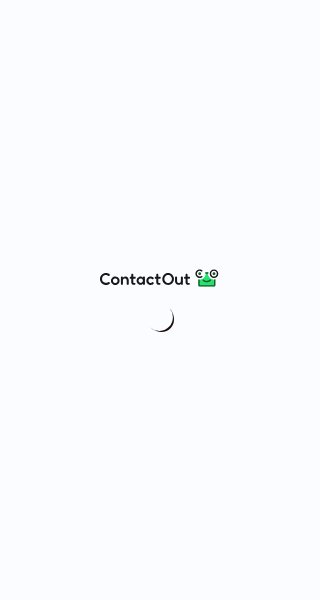 scroll, scrollTop: 0, scrollLeft: 0, axis: both 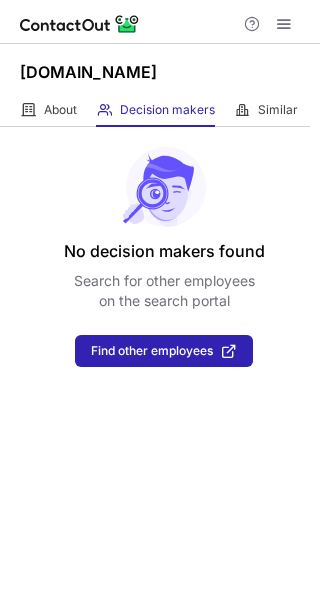 click on "[DOMAIN_NAME]" at bounding box center [88, 72] 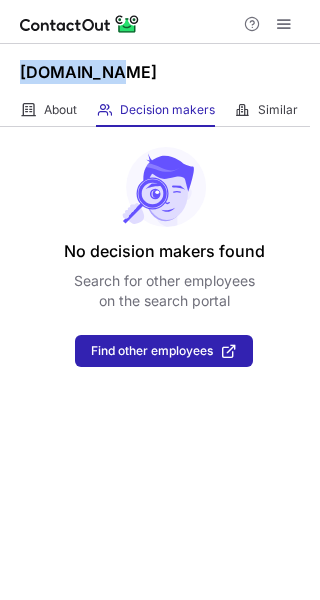 click on "[DOMAIN_NAME]" at bounding box center [88, 72] 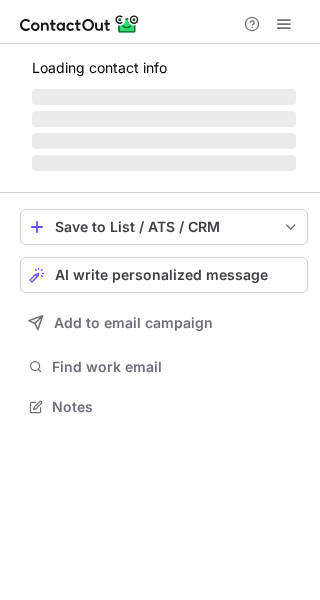 scroll, scrollTop: 0, scrollLeft: 0, axis: both 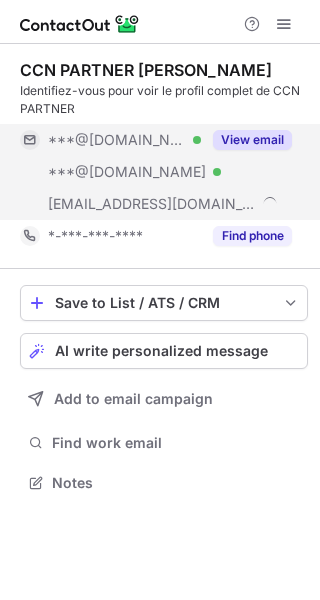 click on "View email" at bounding box center [252, 140] 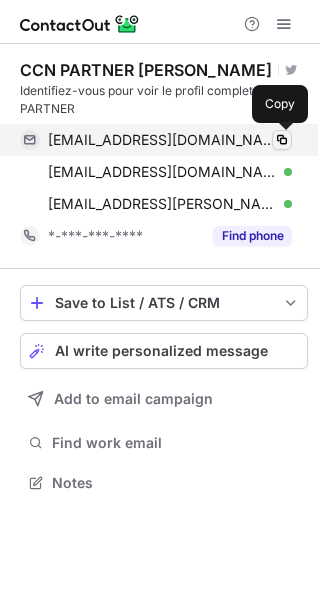 click at bounding box center (282, 140) 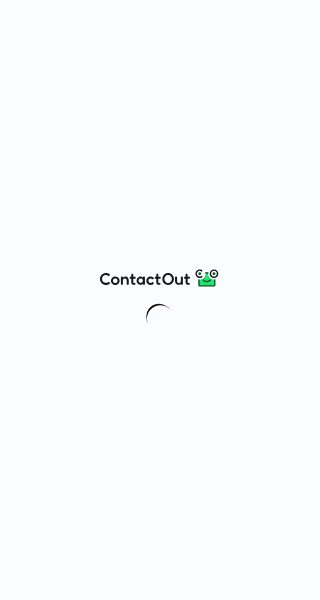 scroll, scrollTop: 0, scrollLeft: 0, axis: both 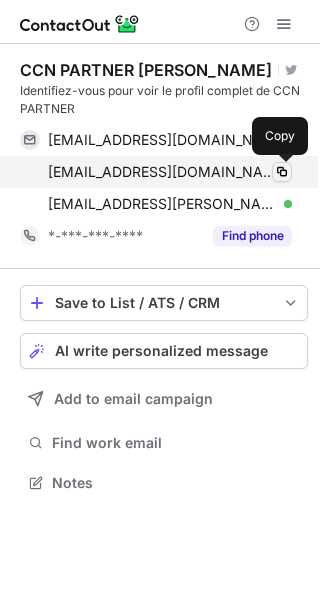 click at bounding box center (282, 172) 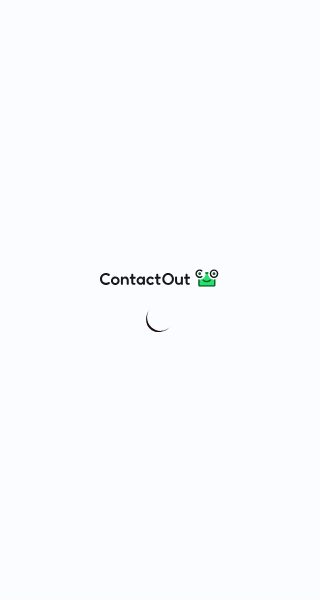 scroll, scrollTop: 0, scrollLeft: 0, axis: both 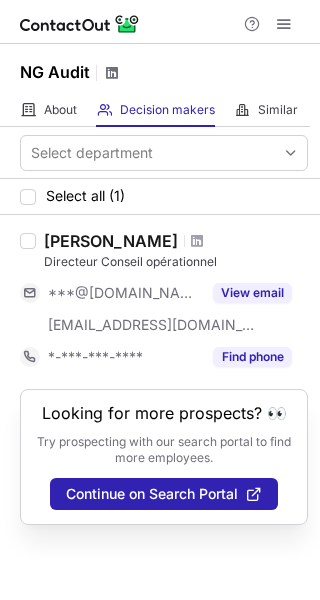 click at bounding box center [112, 73] 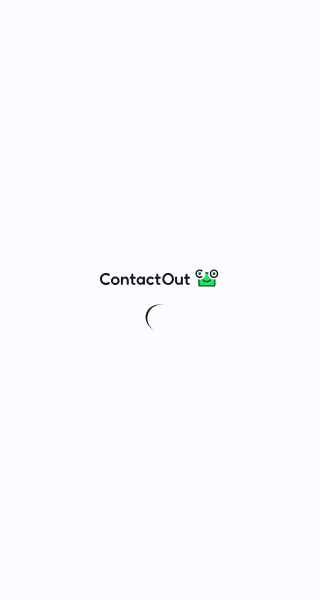 scroll, scrollTop: 0, scrollLeft: 0, axis: both 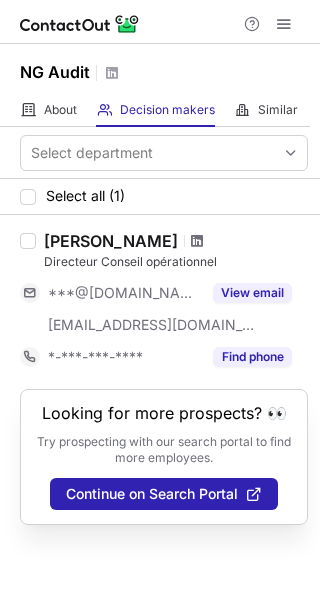 click at bounding box center [197, 241] 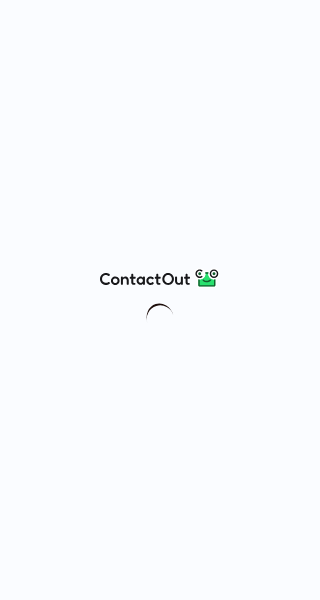 scroll, scrollTop: 0, scrollLeft: 0, axis: both 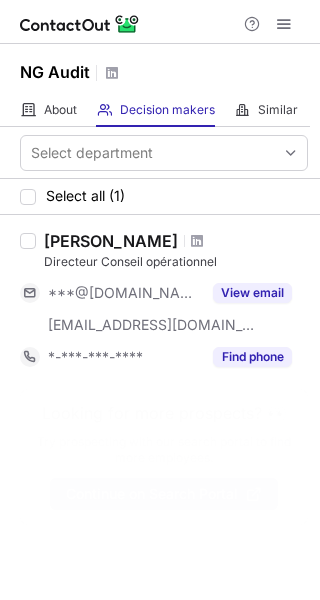 click on "Continue on Search Portal" at bounding box center (152, 494) 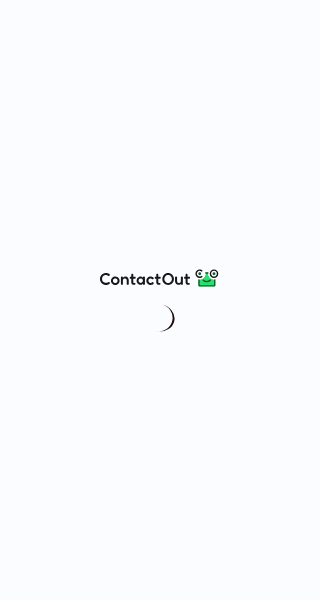 scroll, scrollTop: 0, scrollLeft: 0, axis: both 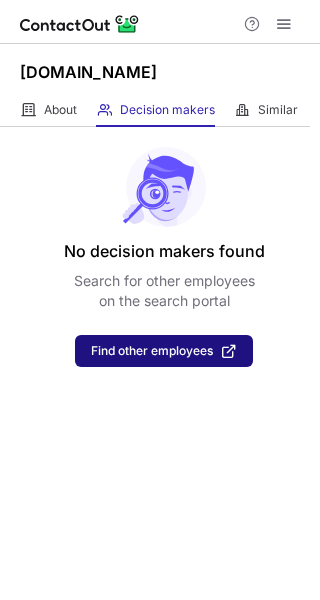 click on "Find other employees" at bounding box center (164, 351) 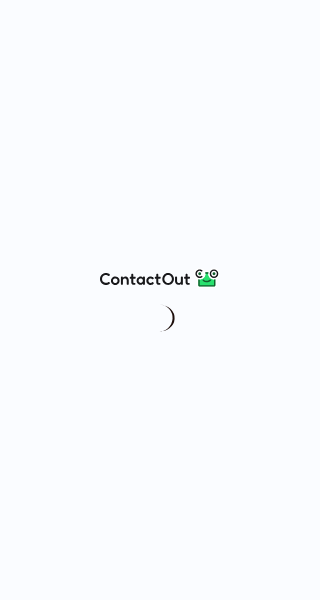 scroll, scrollTop: 0, scrollLeft: 0, axis: both 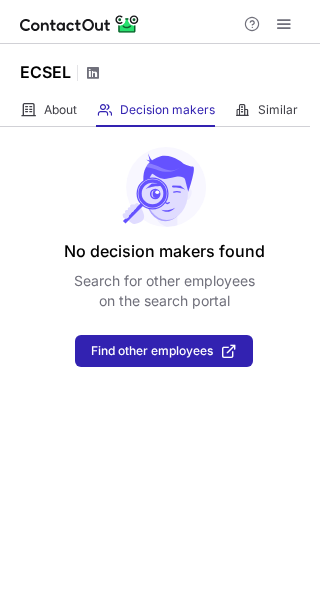click at bounding box center [93, 73] 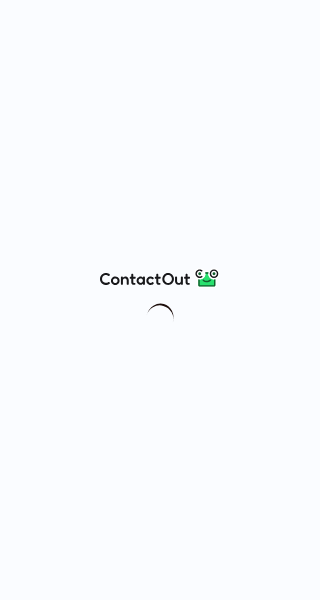 scroll, scrollTop: 0, scrollLeft: 0, axis: both 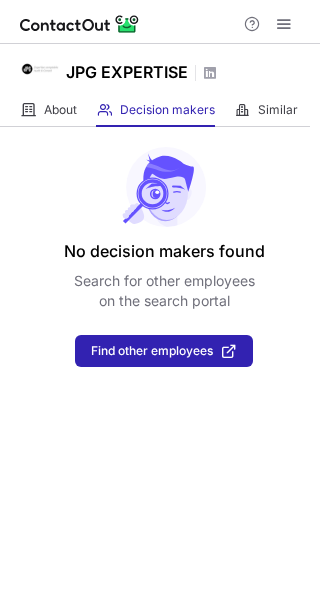 click on "JPG EXPERTISE" at bounding box center [142, 73] 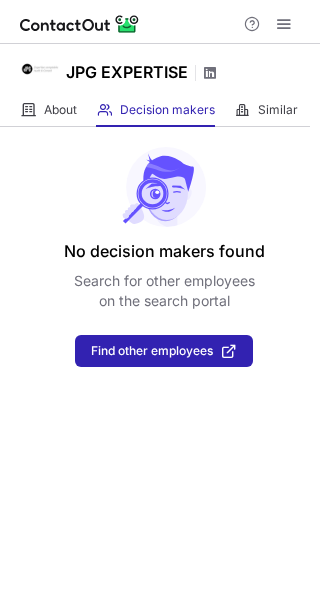 click at bounding box center [210, 73] 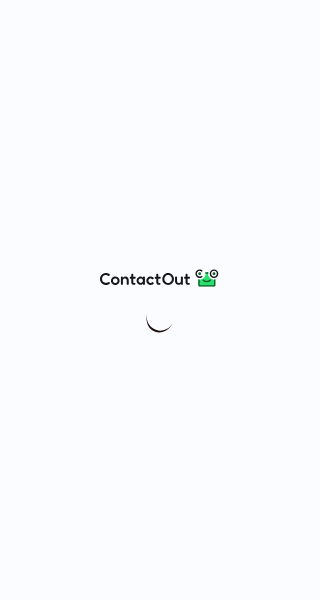 scroll, scrollTop: 0, scrollLeft: 0, axis: both 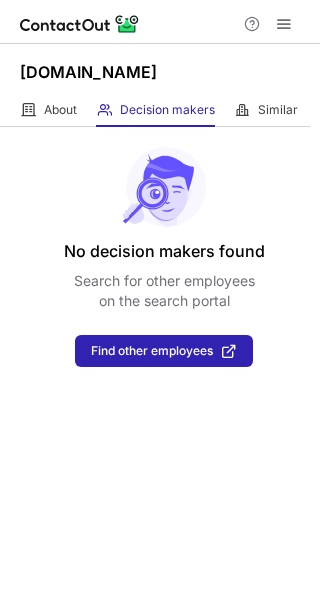 click on "Epiprotection.com" at bounding box center (88, 72) 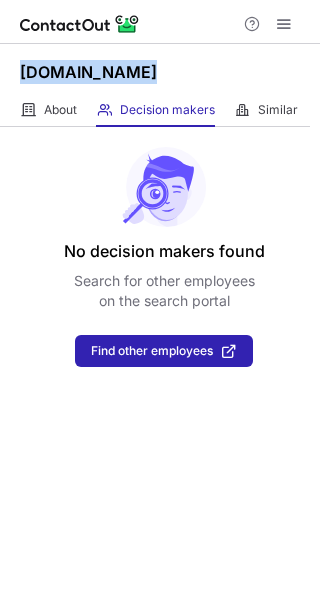 click on "Epiprotection.com" at bounding box center (88, 72) 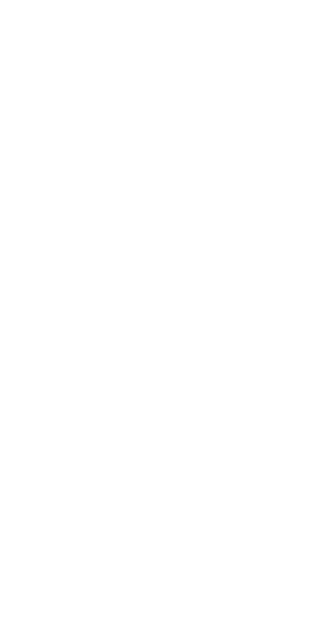 scroll, scrollTop: 0, scrollLeft: 0, axis: both 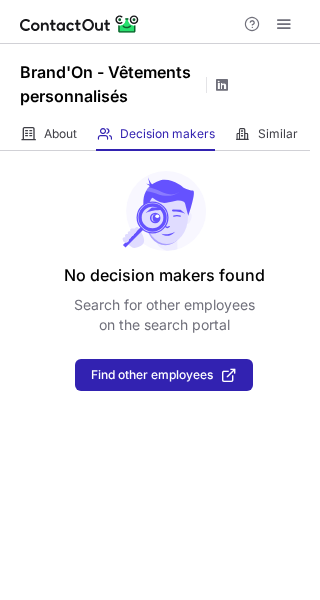 click at bounding box center (222, 85) 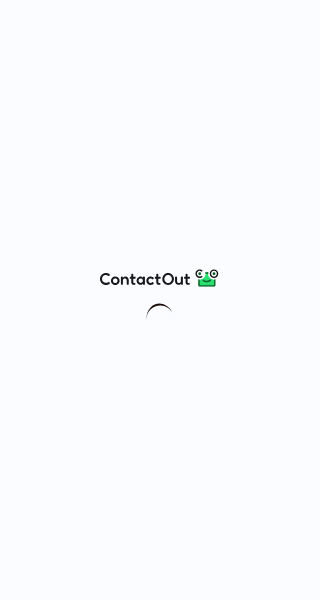 scroll, scrollTop: 0, scrollLeft: 0, axis: both 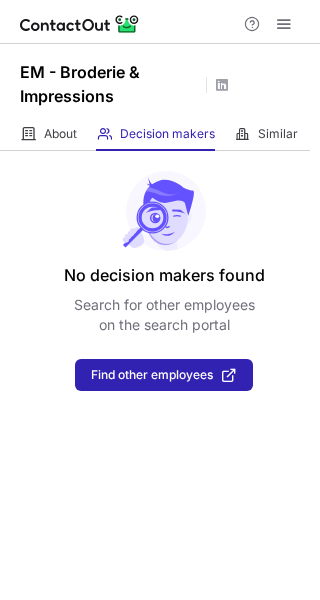click on "EM - Broderie & Impressions" at bounding box center [125, 85] 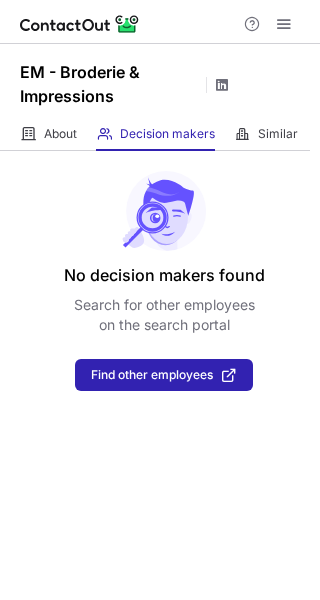 click at bounding box center (222, 85) 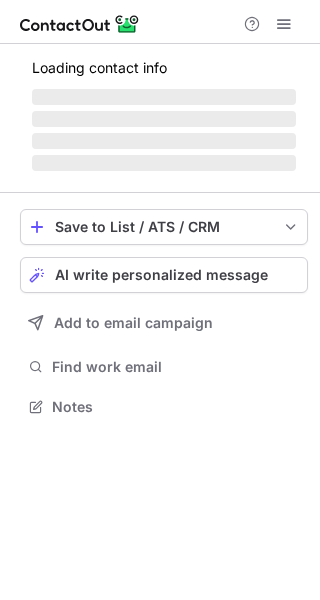 scroll, scrollTop: 0, scrollLeft: 0, axis: both 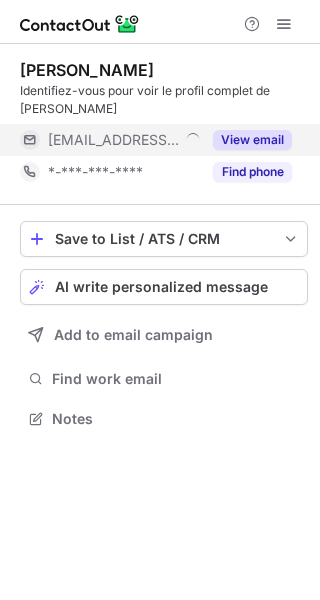 click on "View email" at bounding box center [252, 140] 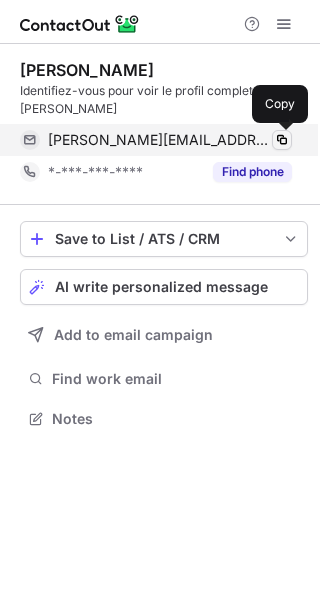 click at bounding box center (282, 140) 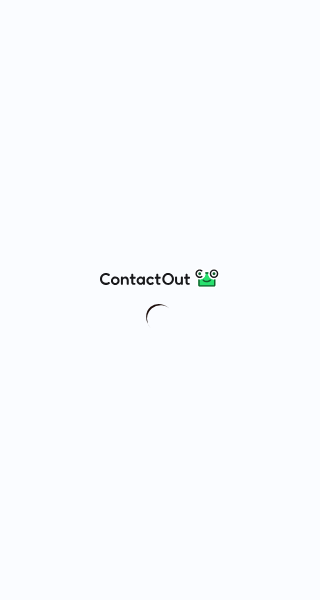 scroll, scrollTop: 0, scrollLeft: 0, axis: both 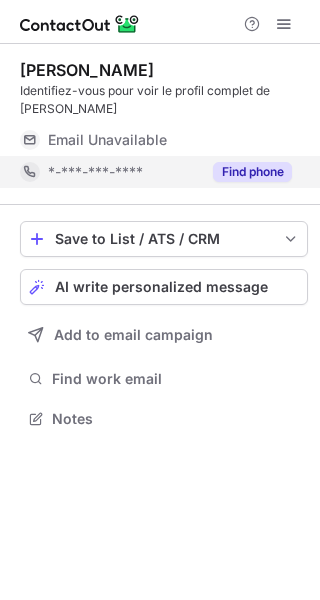 click on "Find phone" at bounding box center (252, 172) 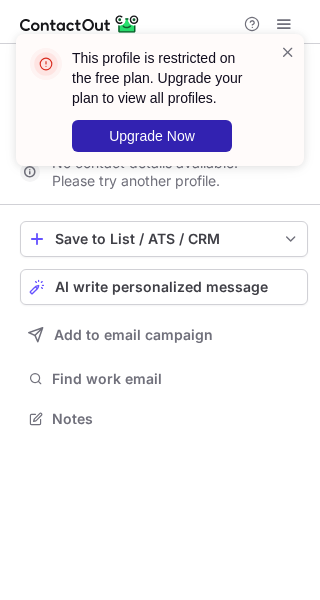 scroll, scrollTop: 373, scrollLeft: 320, axis: both 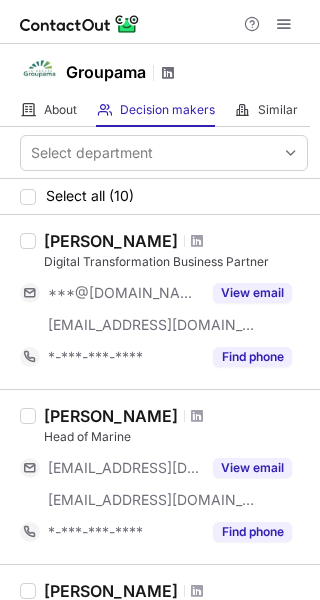 click at bounding box center [168, 73] 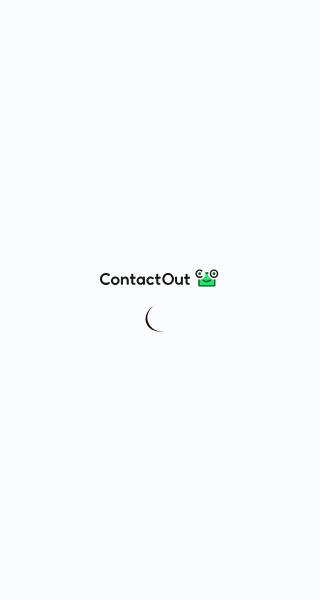 scroll, scrollTop: 0, scrollLeft: 0, axis: both 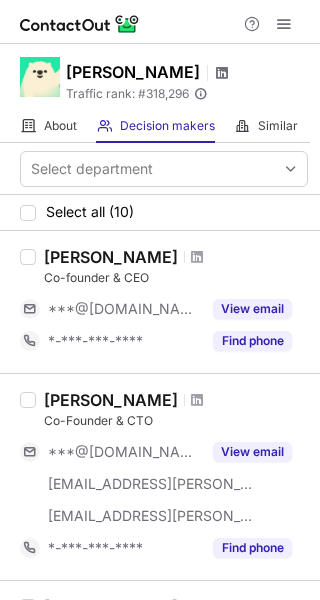 click at bounding box center [222, 73] 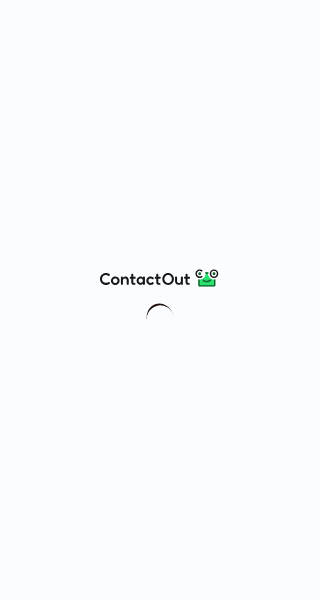 scroll, scrollTop: 0, scrollLeft: 0, axis: both 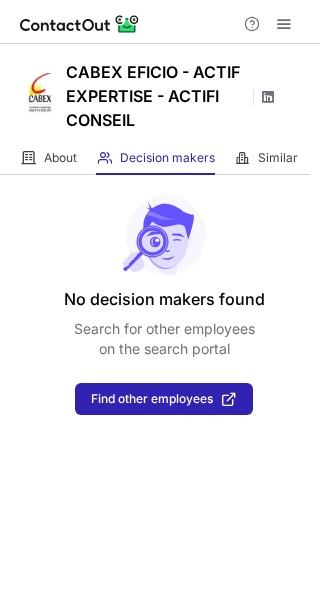 click at bounding box center (268, 97) 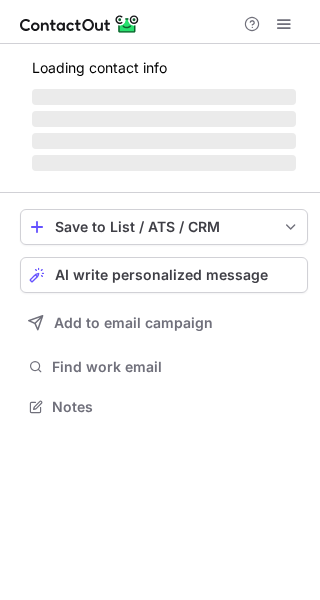 scroll, scrollTop: 0, scrollLeft: 0, axis: both 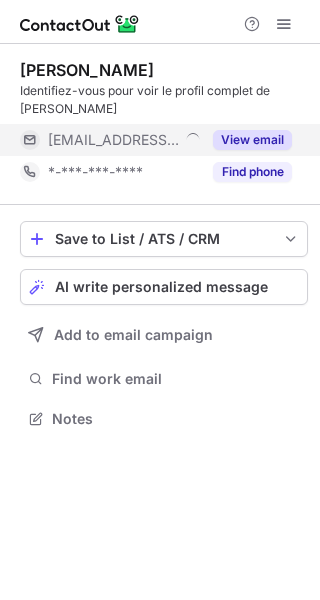 click on "View email" at bounding box center (252, 140) 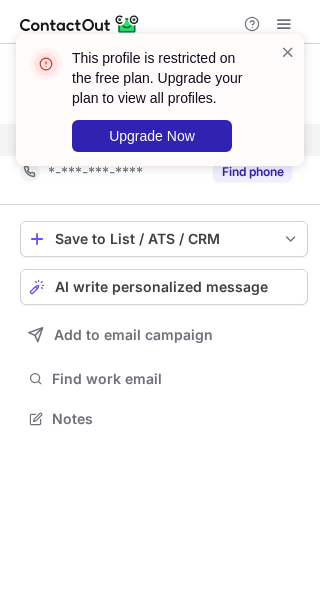 click on "This profile is restricted on the free plan. Upgrade your plan to view all profiles. Upgrade Now" at bounding box center [152, 100] 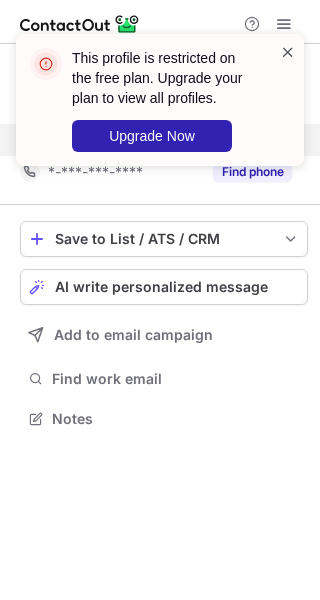 click at bounding box center (288, 52) 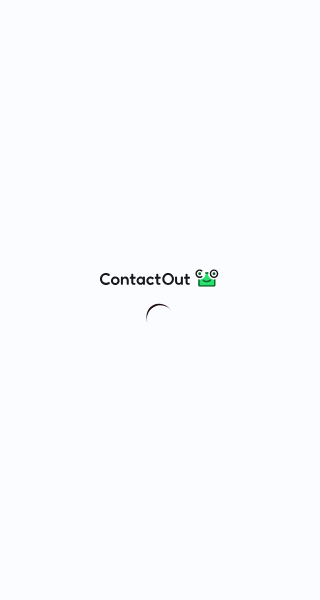 scroll, scrollTop: 0, scrollLeft: 0, axis: both 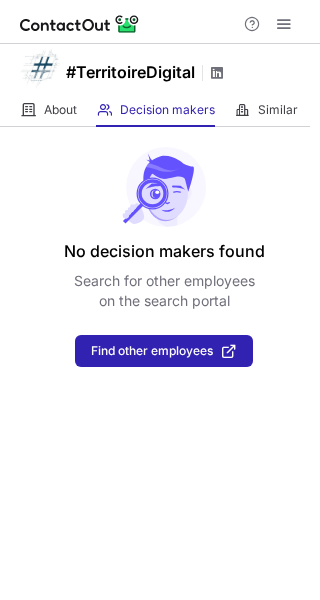 click on "#TerritoireDigital" at bounding box center (145, 73) 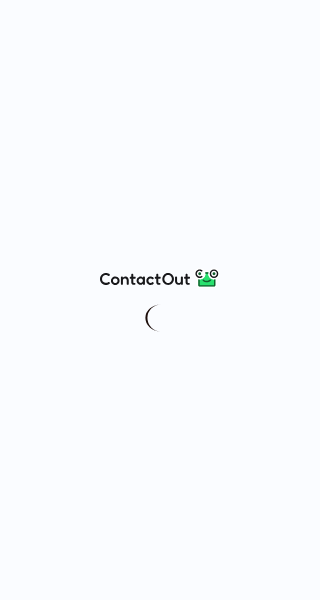 scroll, scrollTop: 0, scrollLeft: 0, axis: both 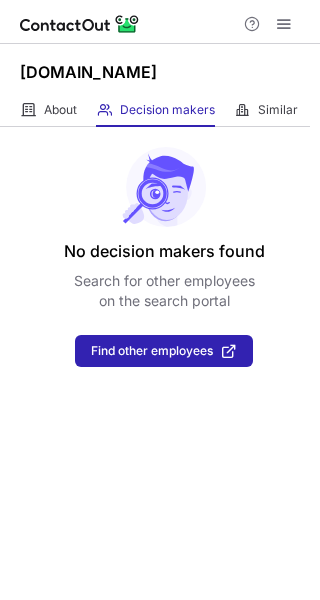 drag, startPoint x: 187, startPoint y: 69, endPoint x: -4, endPoint y: 75, distance: 191.09422 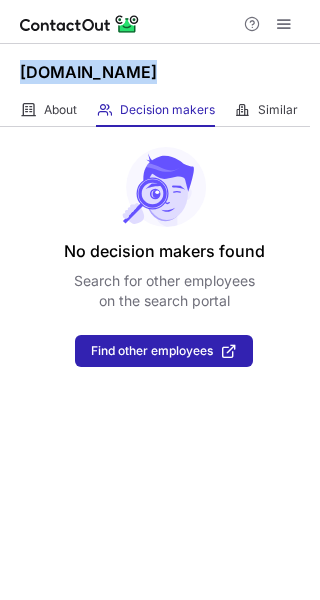 click on "123-informatique.fr" at bounding box center [160, 69] 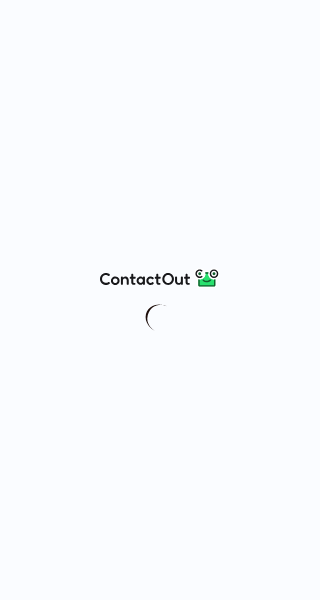 scroll, scrollTop: 0, scrollLeft: 0, axis: both 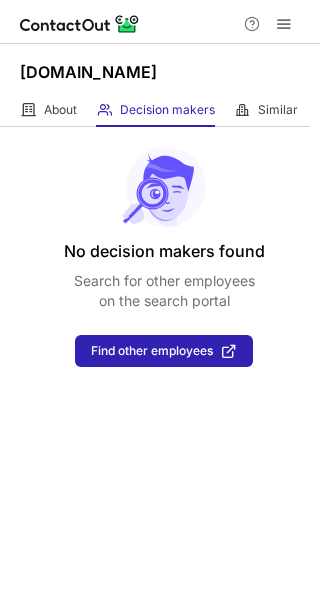 click on "[DOMAIN_NAME]" at bounding box center (88, 72) 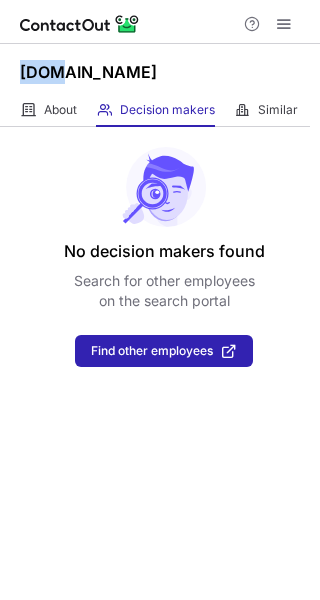 click on "[DOMAIN_NAME]" at bounding box center [88, 72] 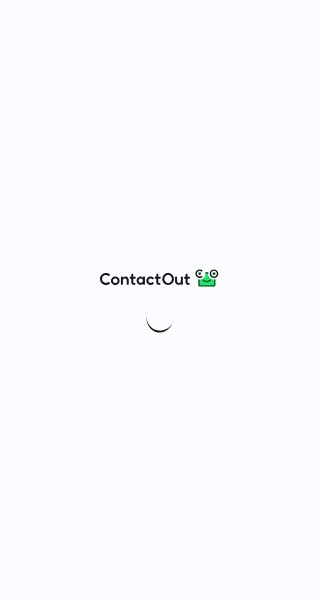 scroll, scrollTop: 0, scrollLeft: 0, axis: both 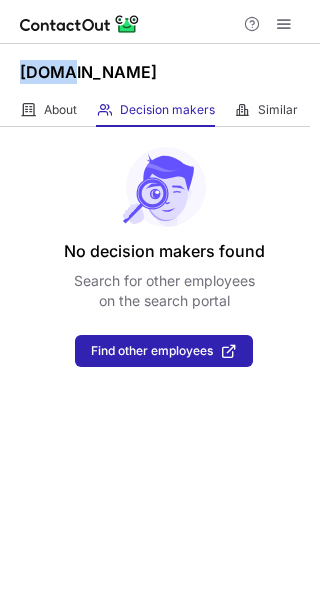 drag, startPoint x: 63, startPoint y: 76, endPoint x: 8, endPoint y: 77, distance: 55.00909 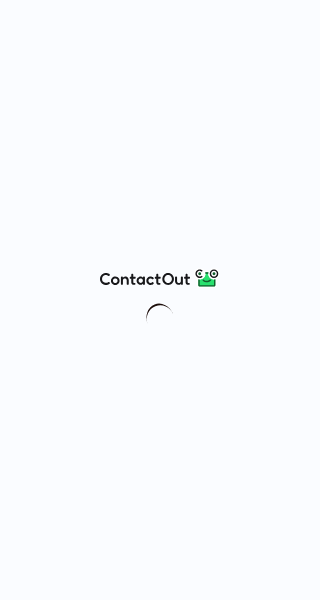 scroll, scrollTop: 0, scrollLeft: 0, axis: both 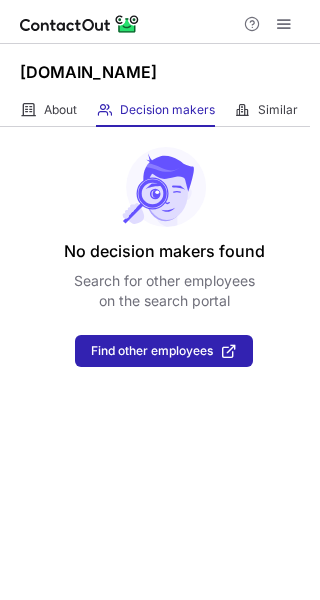click on "[DOMAIN_NAME]" at bounding box center [88, 72] 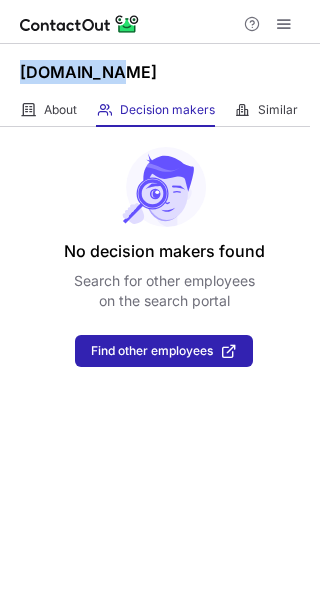 click on "Aissociate.re" at bounding box center [88, 72] 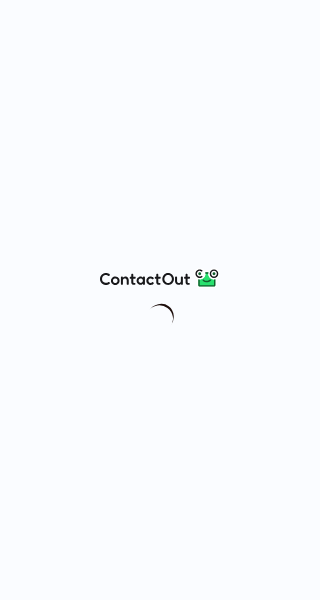 scroll, scrollTop: 0, scrollLeft: 0, axis: both 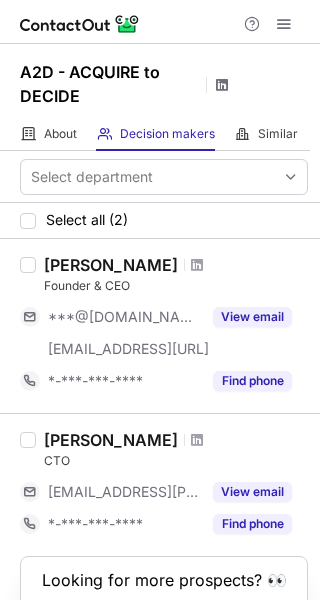 click at bounding box center (222, 85) 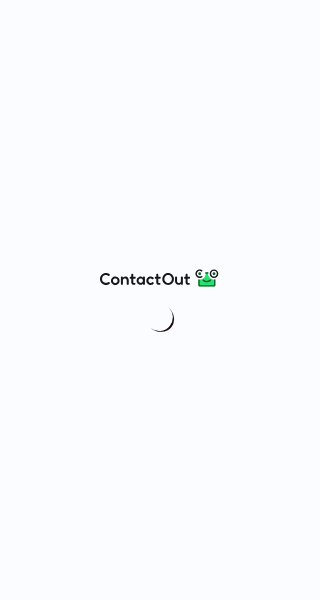 scroll, scrollTop: 0, scrollLeft: 0, axis: both 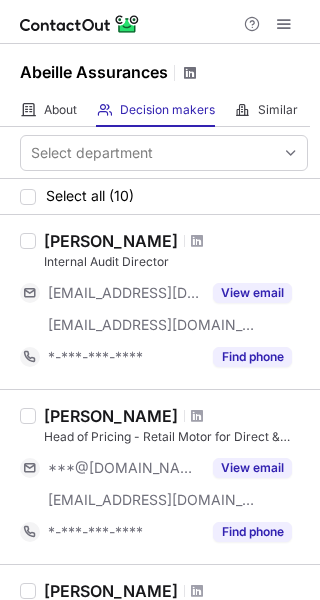 click at bounding box center [190, 73] 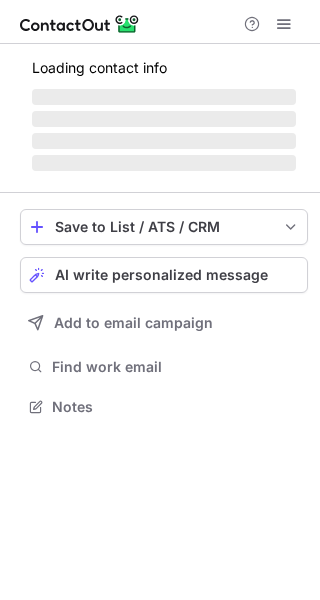 scroll, scrollTop: 0, scrollLeft: 0, axis: both 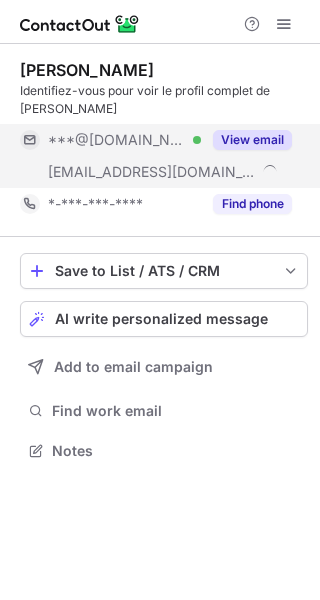 click on "View email" at bounding box center [252, 140] 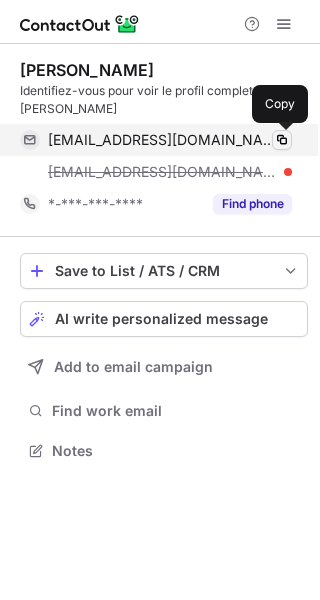 click at bounding box center (282, 140) 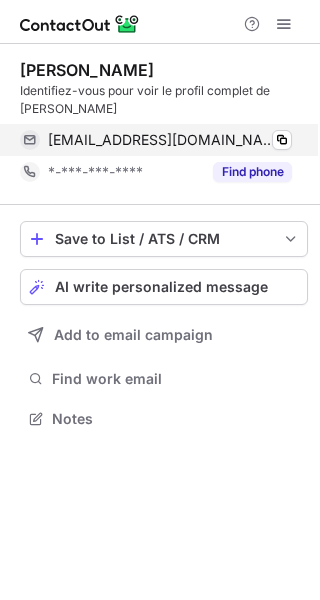 scroll, scrollTop: 405, scrollLeft: 320, axis: both 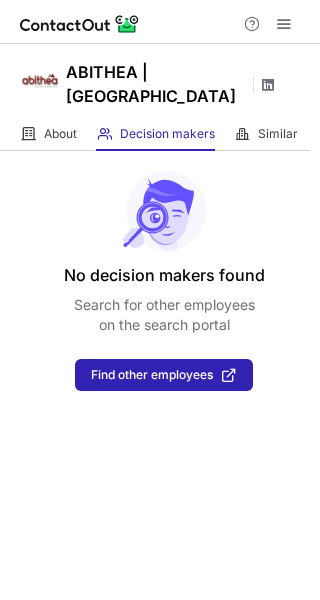click on "ABITHEA | [GEOGRAPHIC_DATA]" at bounding box center (156, 84) 